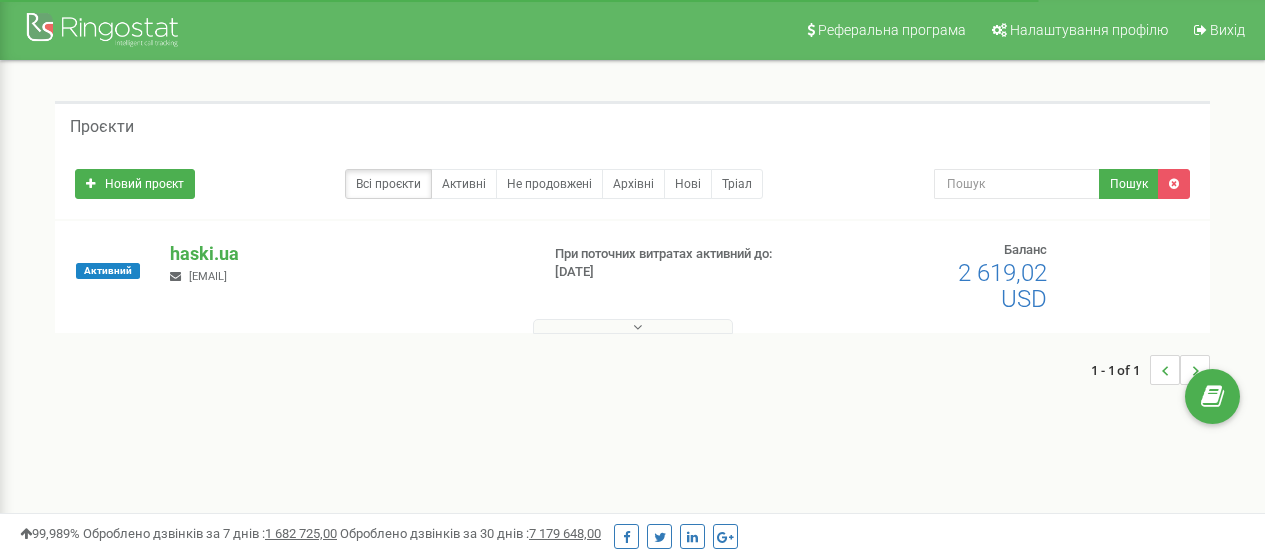 scroll, scrollTop: 0, scrollLeft: 0, axis: both 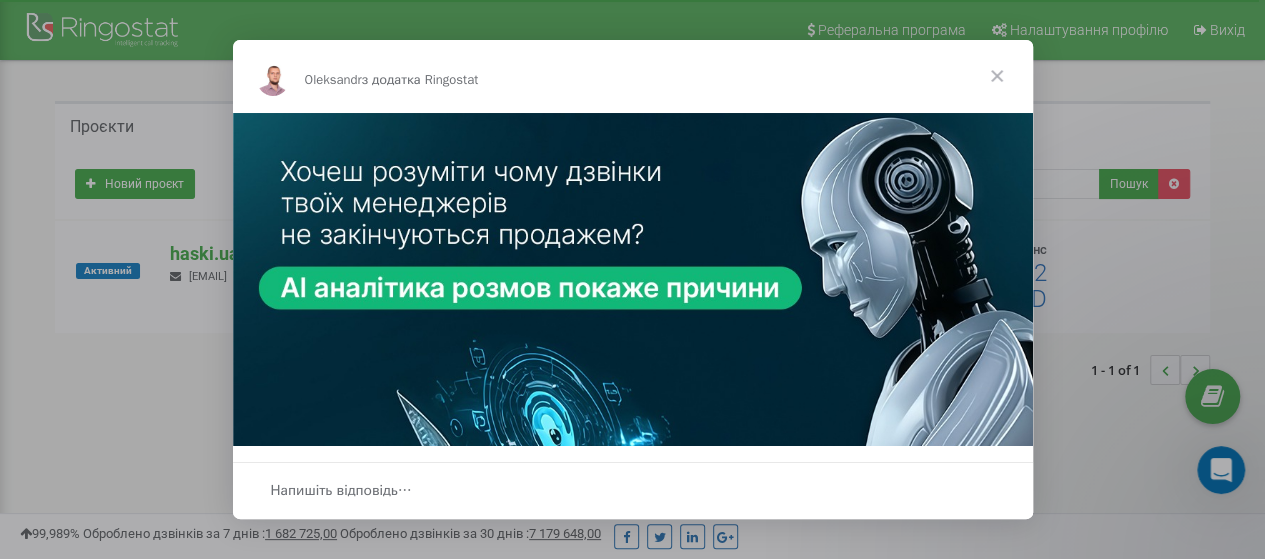 click at bounding box center (997, 76) 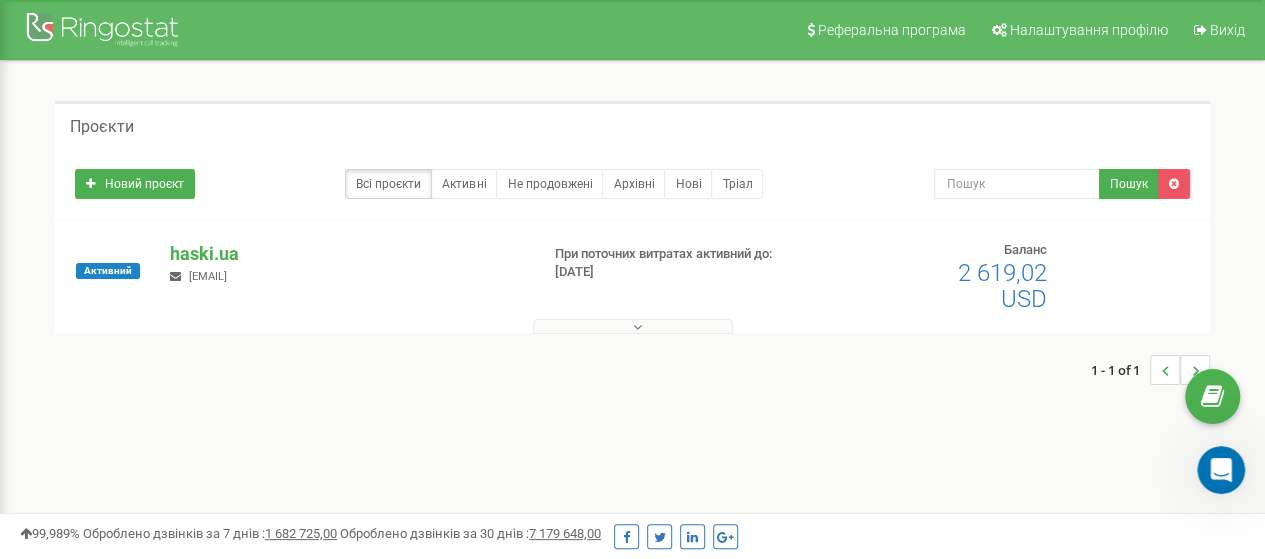 click on "[EMAIL]" at bounding box center (208, 276) 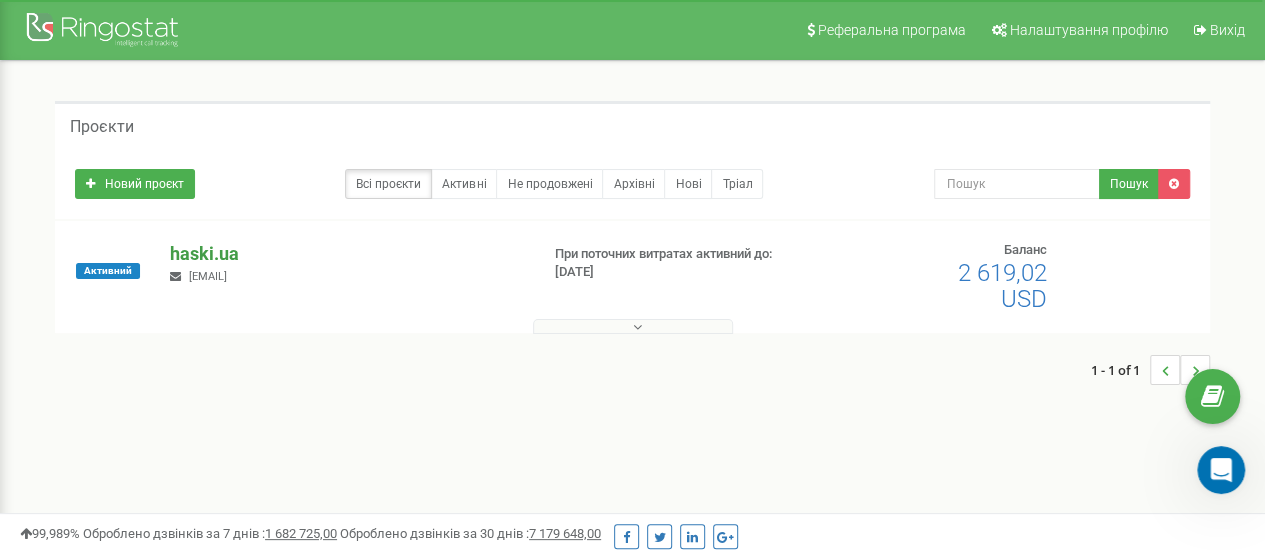 drag, startPoint x: 218, startPoint y: 238, endPoint x: 216, endPoint y: 251, distance: 13.152946 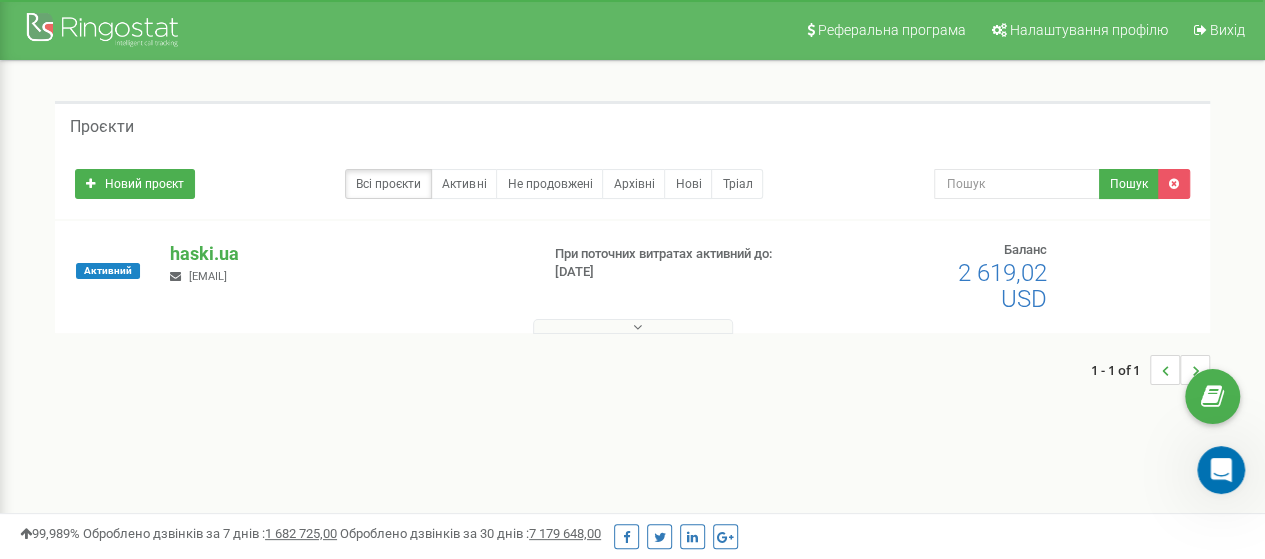 click on "[EMAIL]" at bounding box center [208, 276] 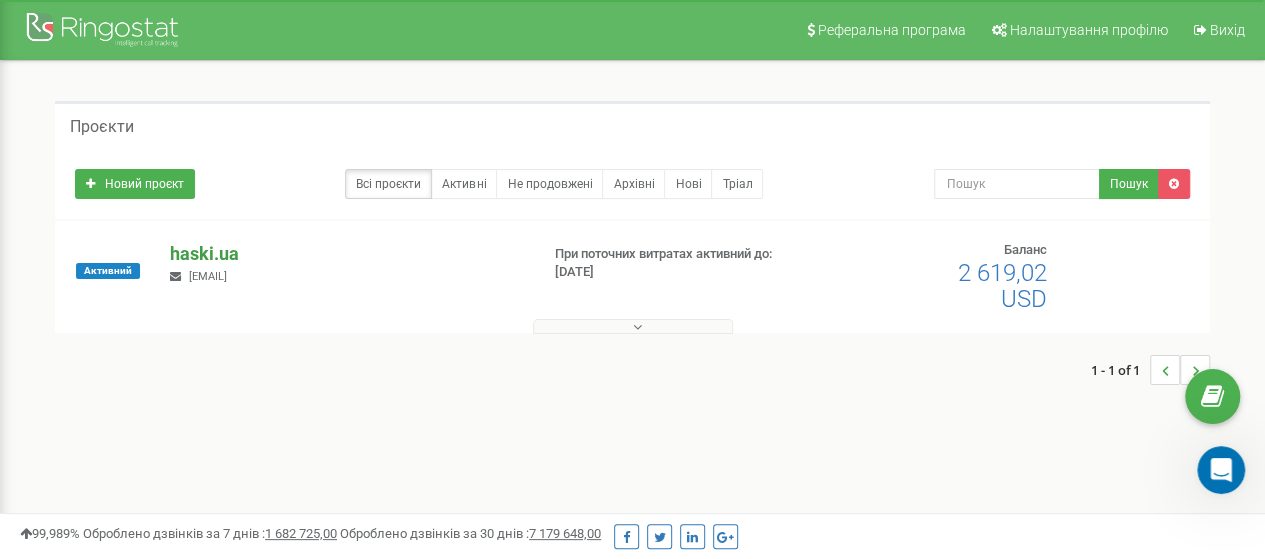 click on "haski.ua" at bounding box center [346, 254] 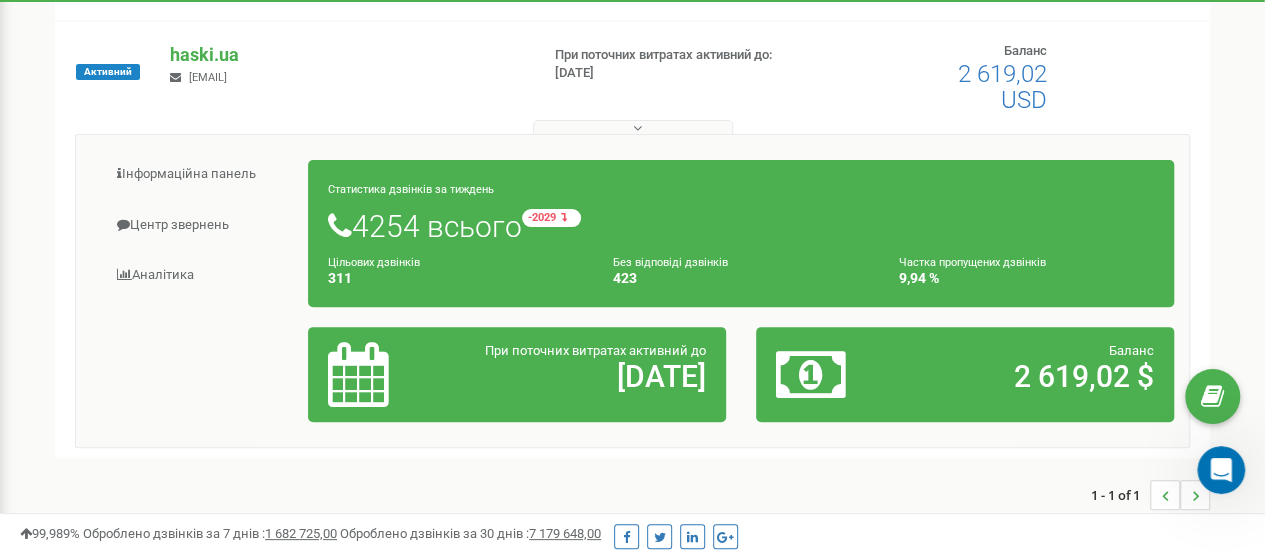 scroll, scrollTop: 200, scrollLeft: 0, axis: vertical 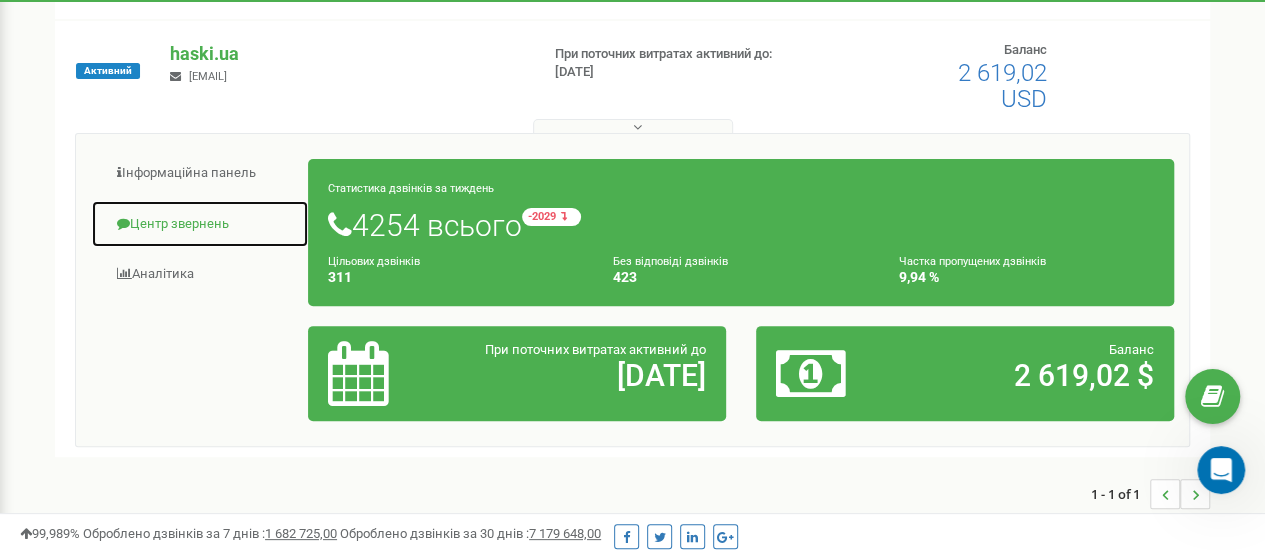 click on "Центр звернень" at bounding box center [200, 224] 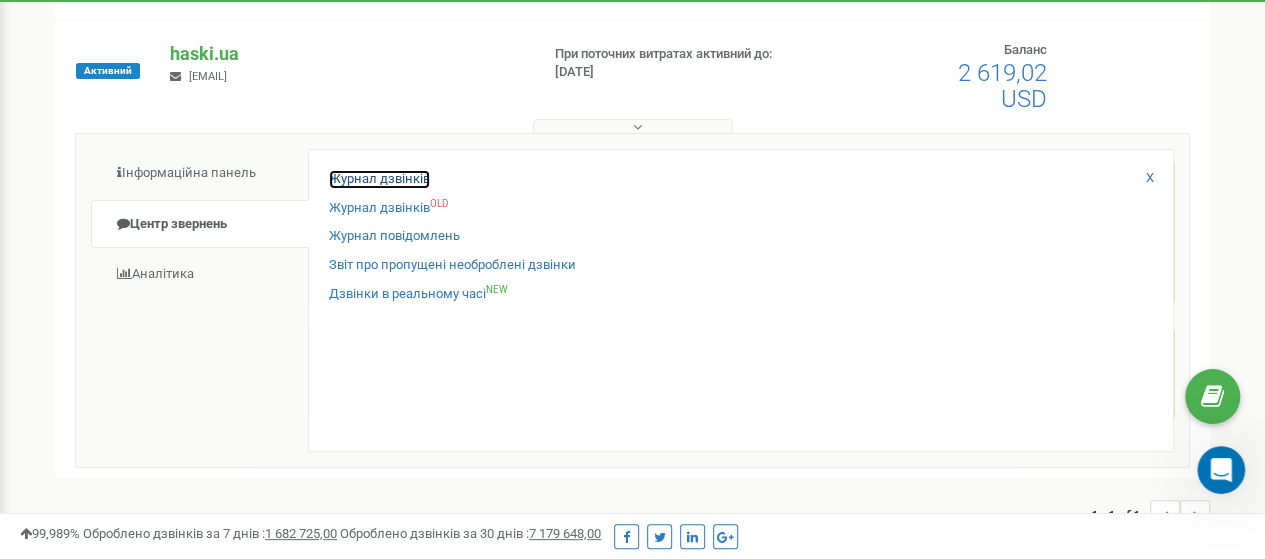 click on "Журнал дзвінків" at bounding box center (379, 179) 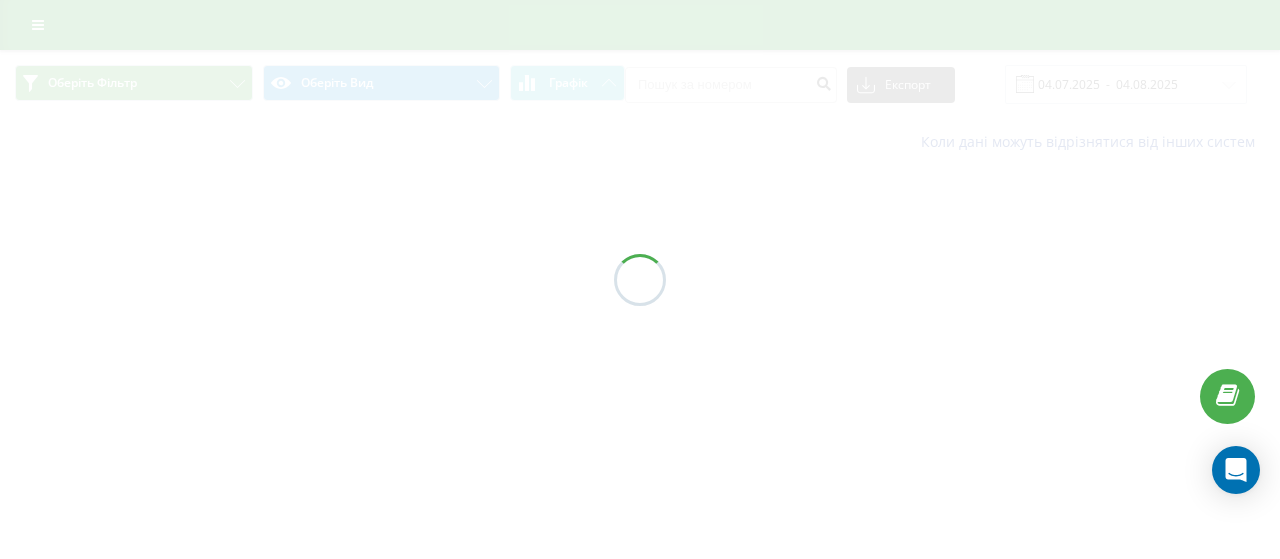 scroll, scrollTop: 0, scrollLeft: 0, axis: both 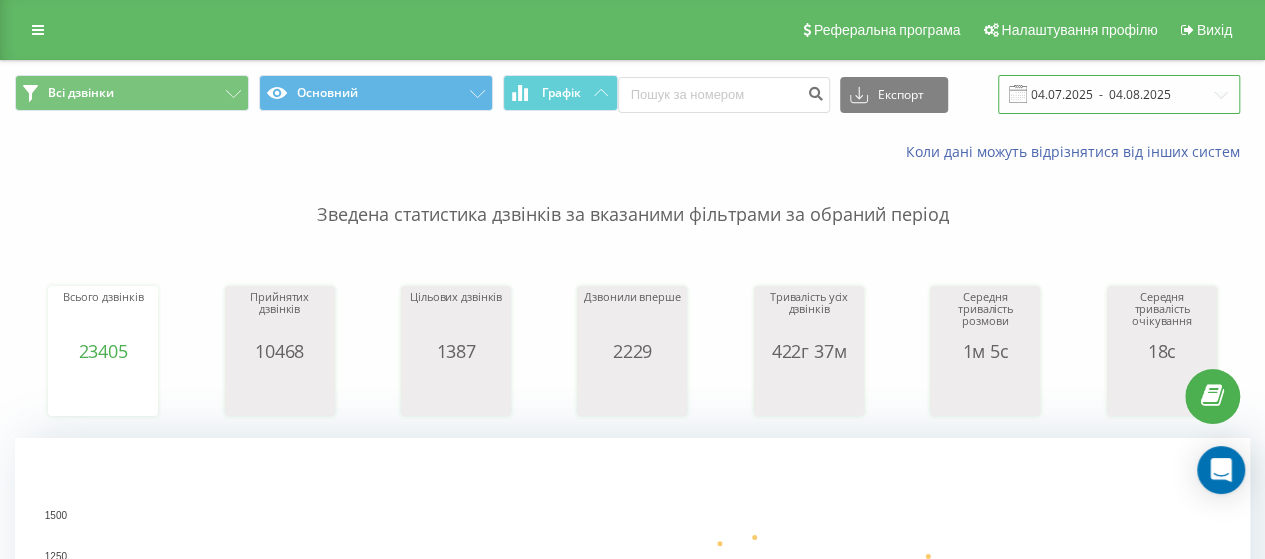 click on "04.07.2025  -  04.08.2025" at bounding box center (1119, 94) 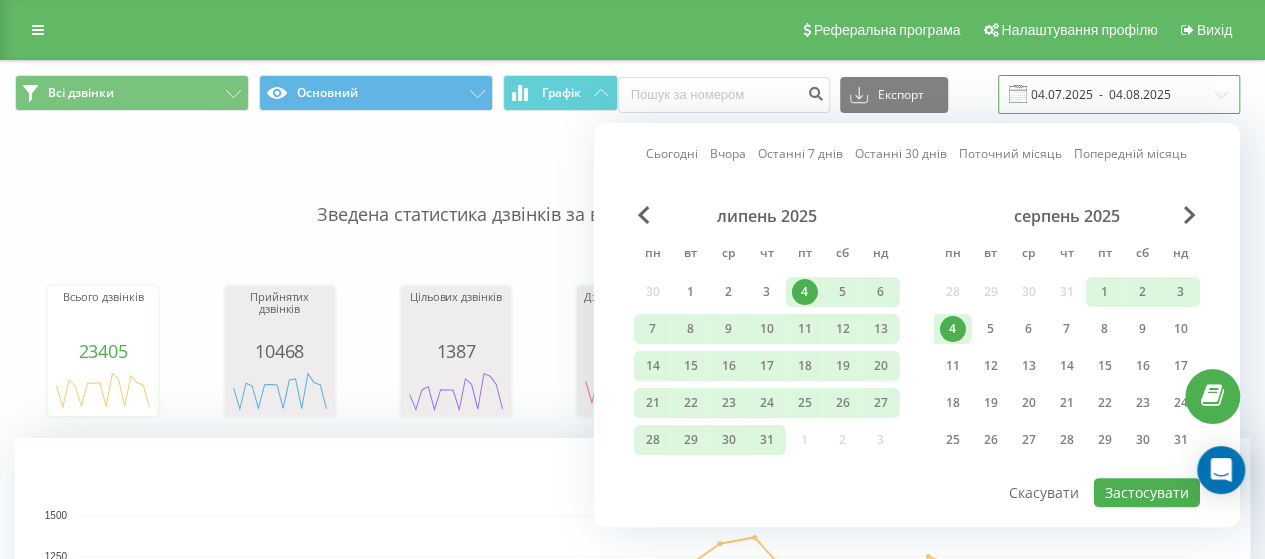 click on "04.07.2025  -  04.08.2025" at bounding box center [1119, 94] 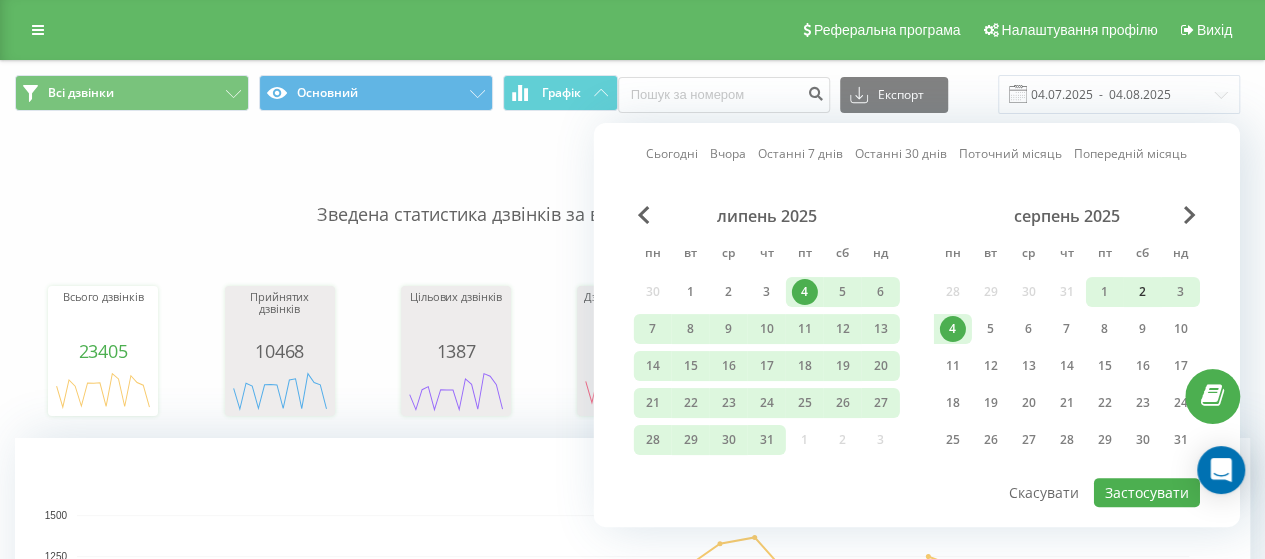 click on "2" at bounding box center (1143, 292) 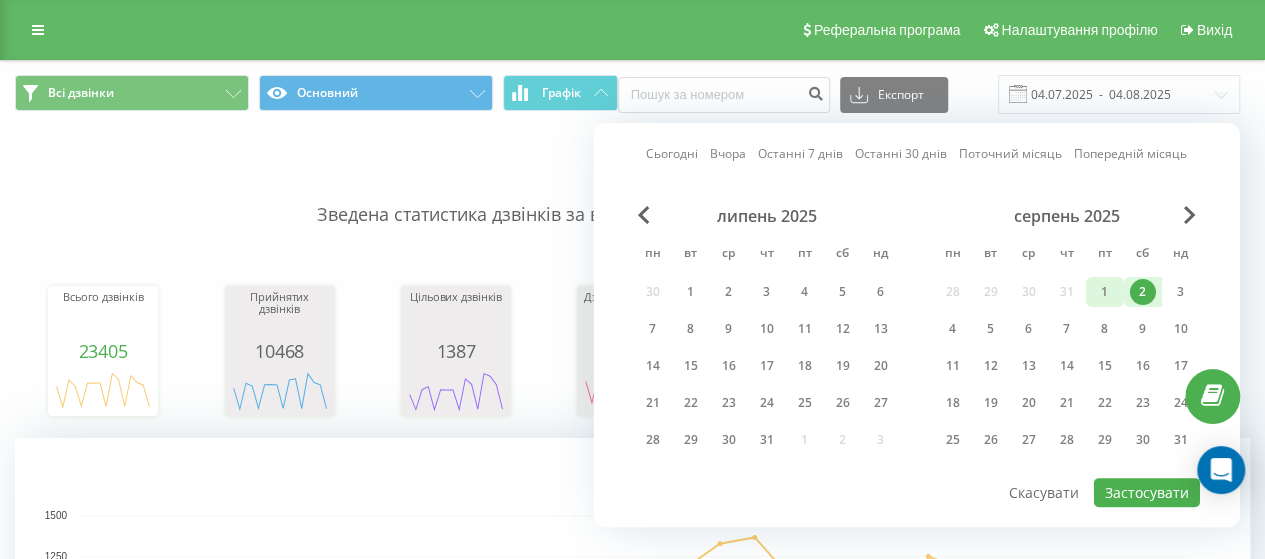 click on "1" at bounding box center (1105, 292) 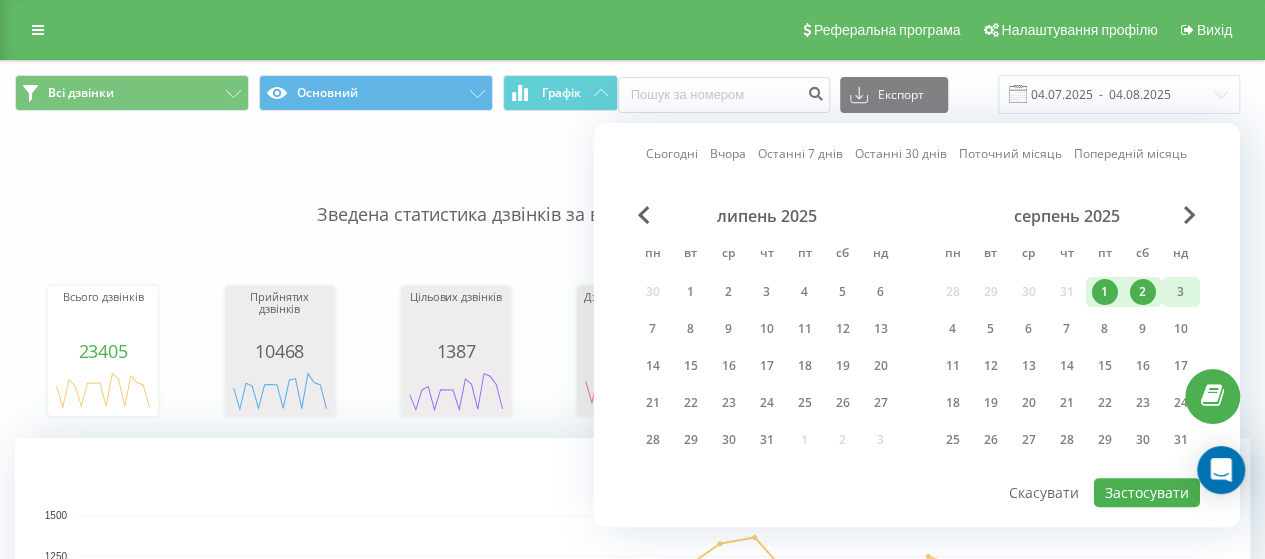 click on "3" at bounding box center (1181, 292) 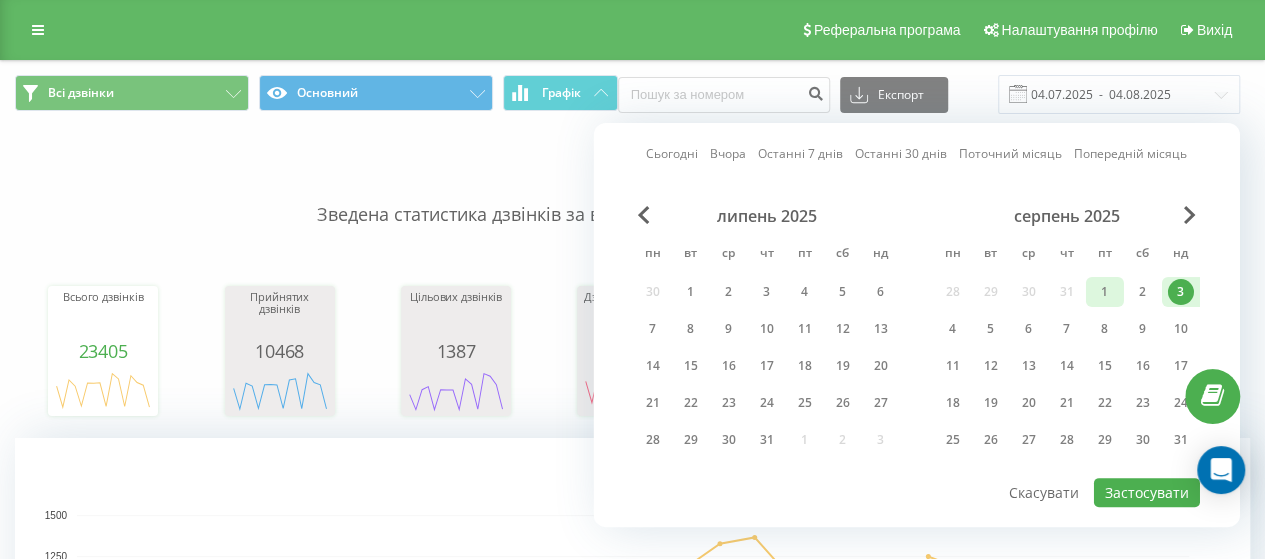 click on "1" at bounding box center (1105, 292) 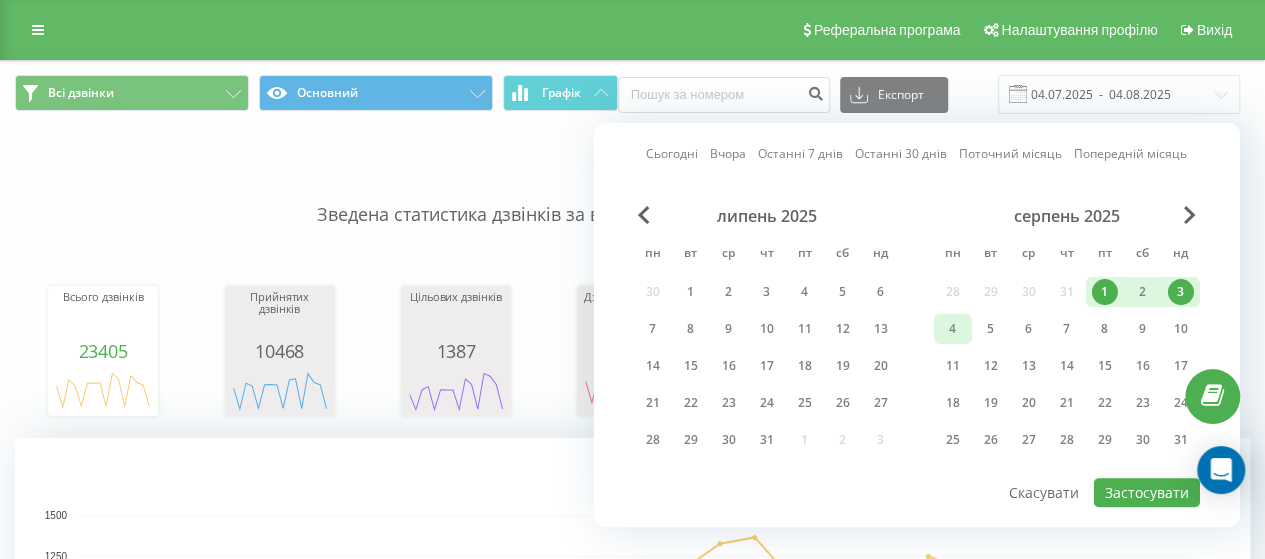 click on "4" at bounding box center (953, 329) 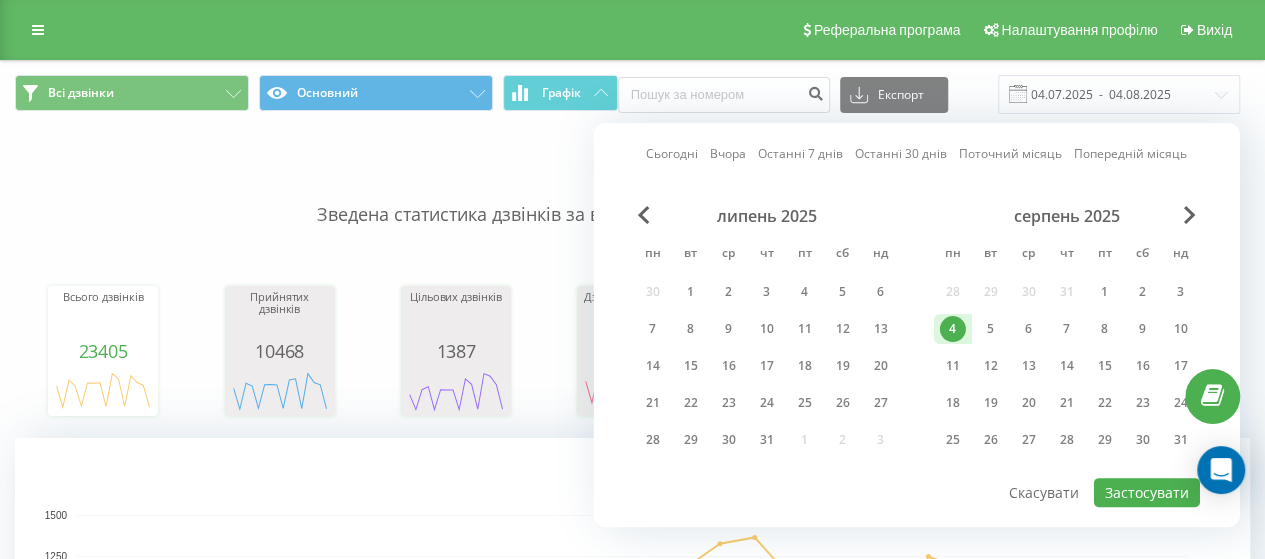 click on "4" at bounding box center (953, 329) 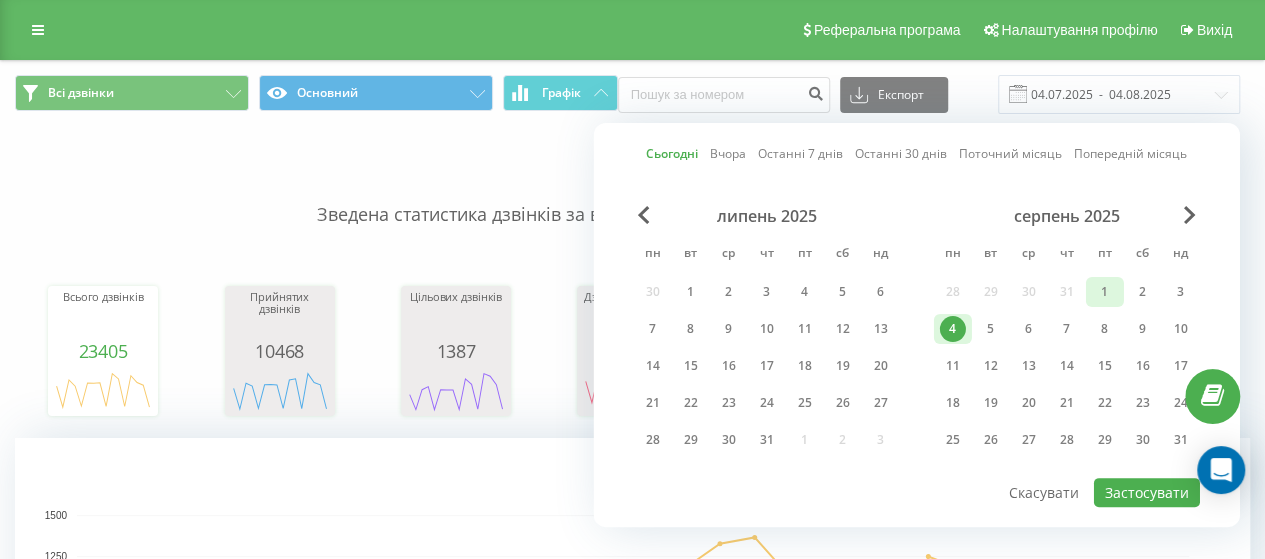 click on "1" at bounding box center (1105, 292) 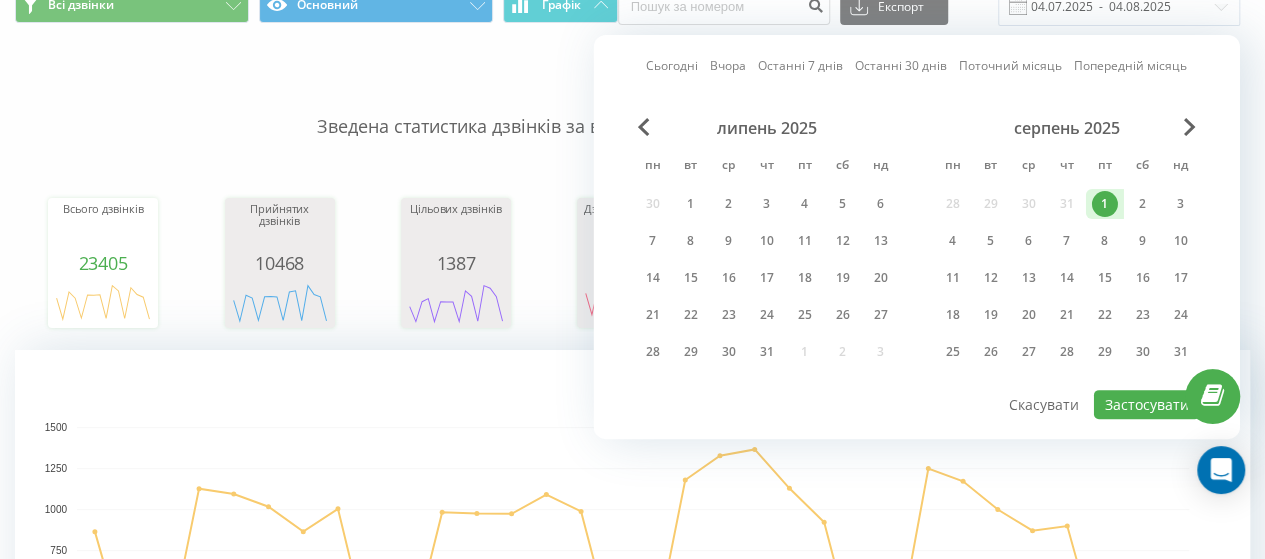 scroll, scrollTop: 100, scrollLeft: 0, axis: vertical 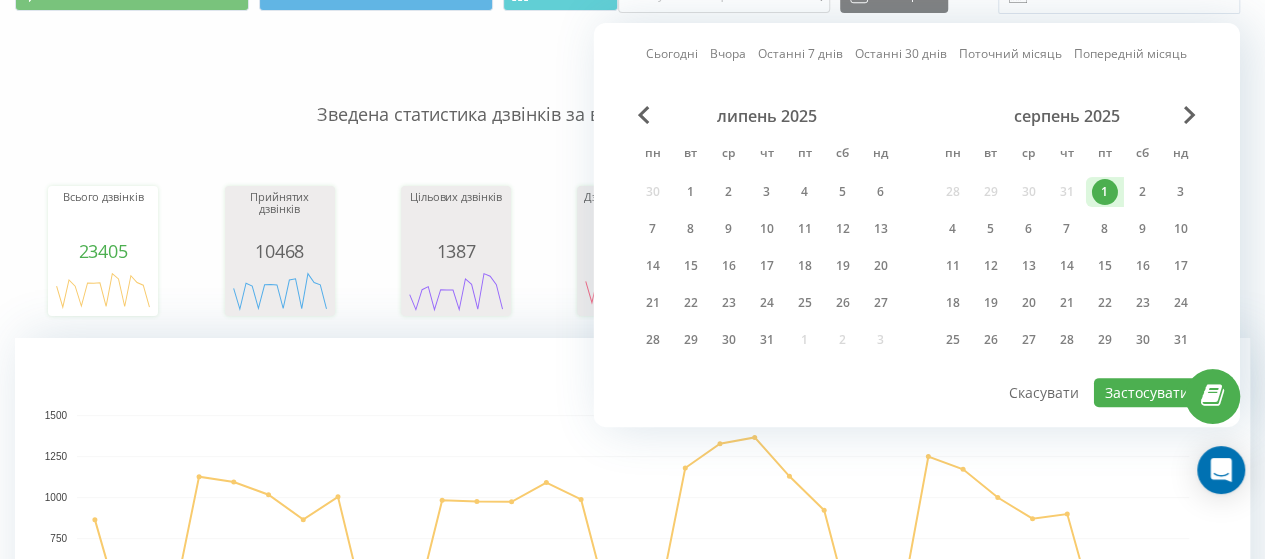 click on "липень 2025 пн вт ср чт пт сб нд 30 1 2 3 4 5 6 7 8 9 10 11 12 13 14 15 16 17 18 19 20 21 22 23 24 25 26 27 28 29 30 31 1 2 3" at bounding box center (767, 234) 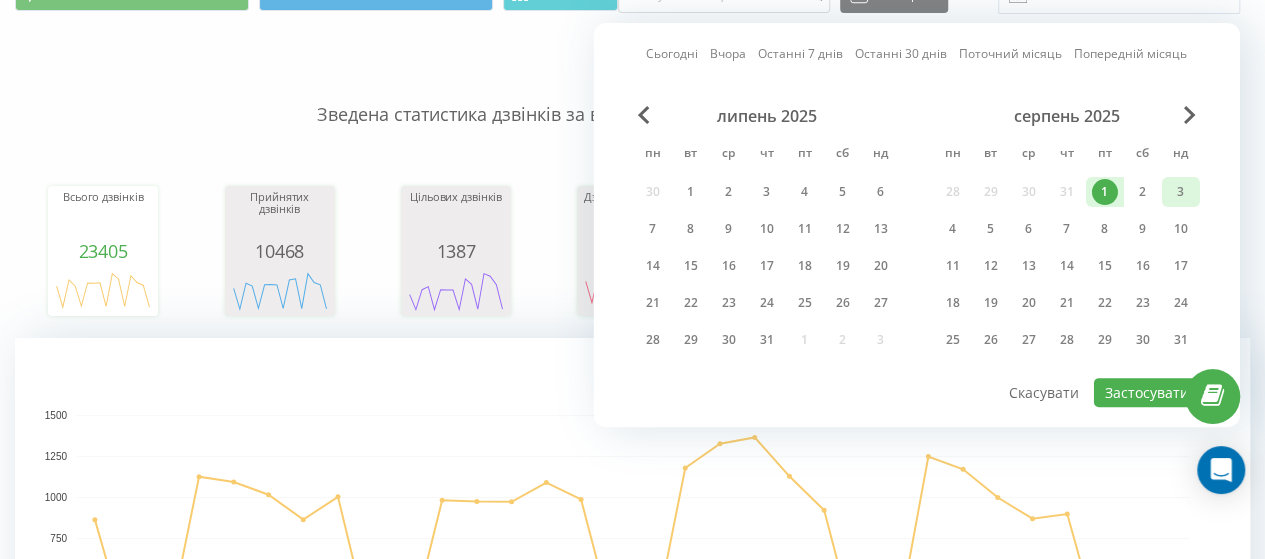 click on "3" at bounding box center [1181, 192] 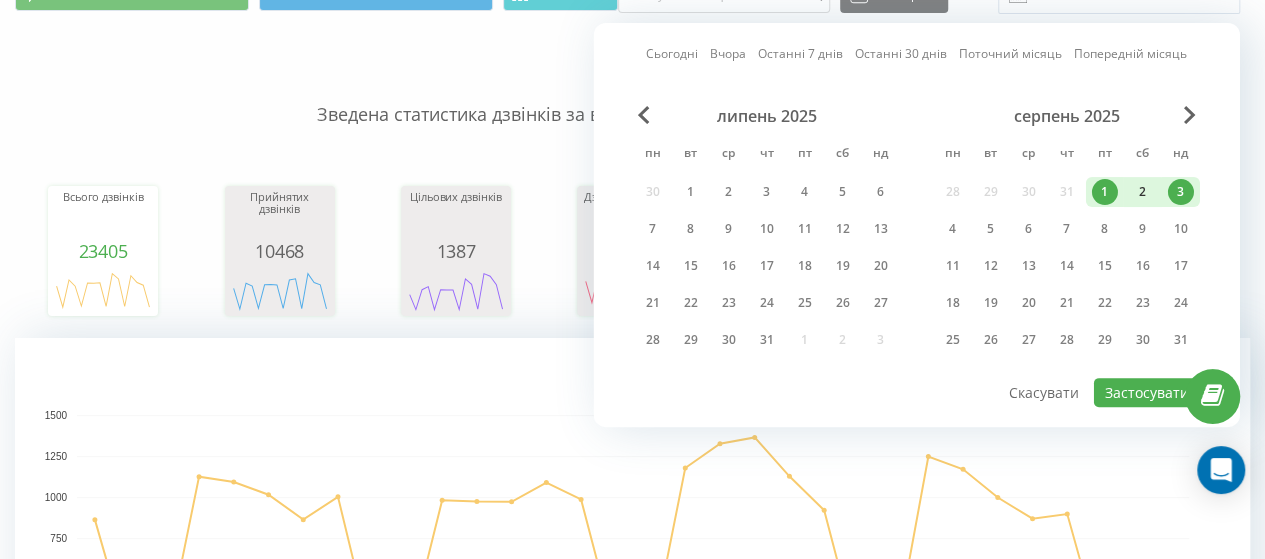click on "2" at bounding box center (1143, 192) 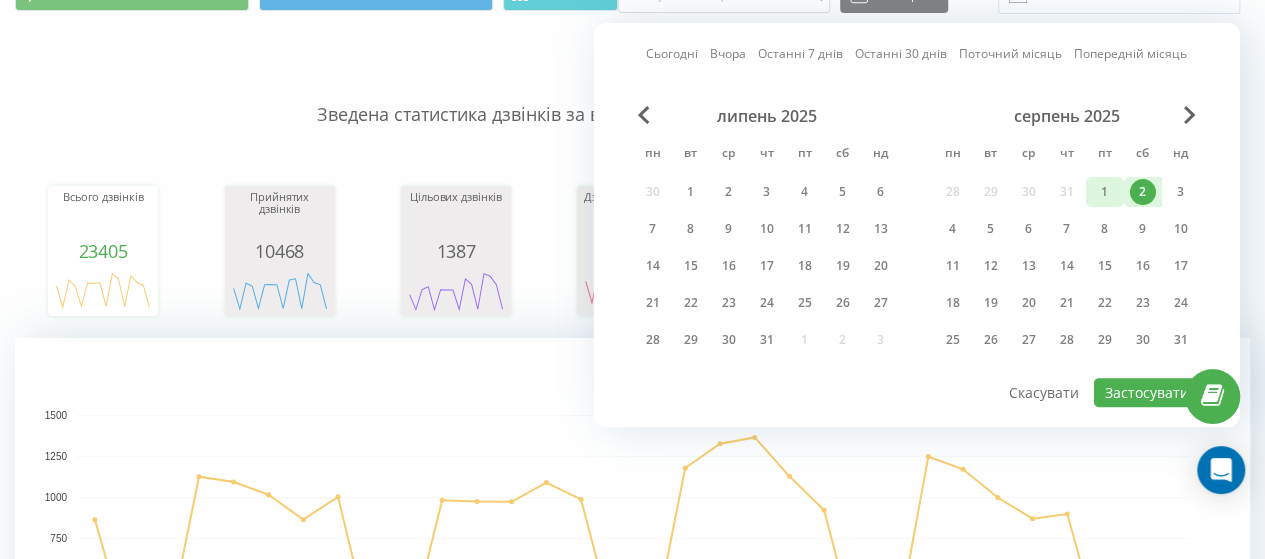 click on "1" at bounding box center [1105, 192] 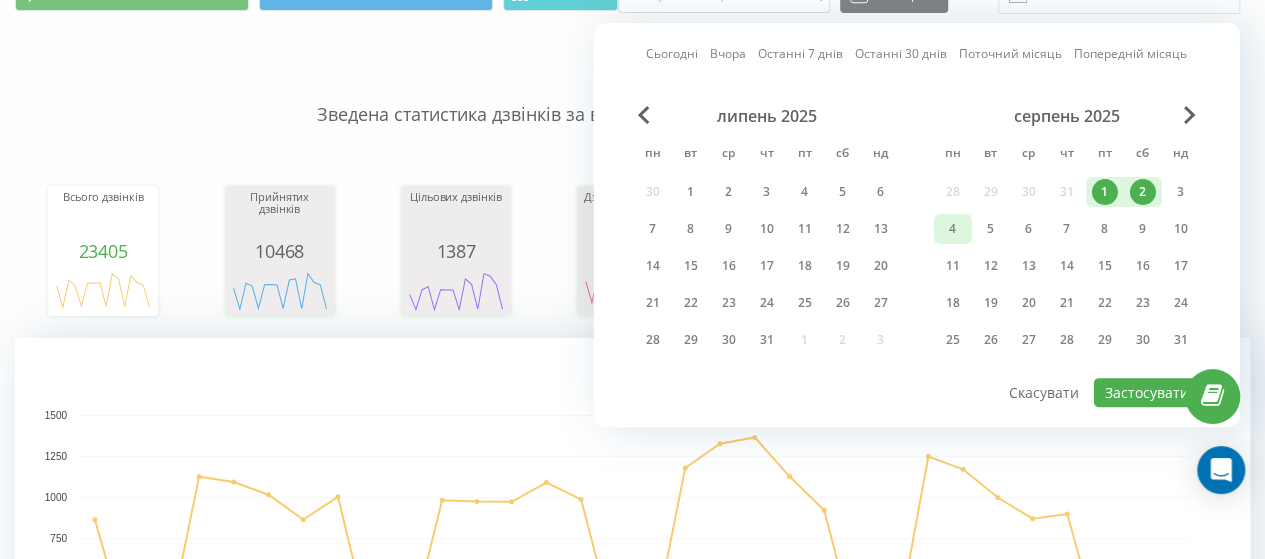 click on "4" at bounding box center [953, 229] 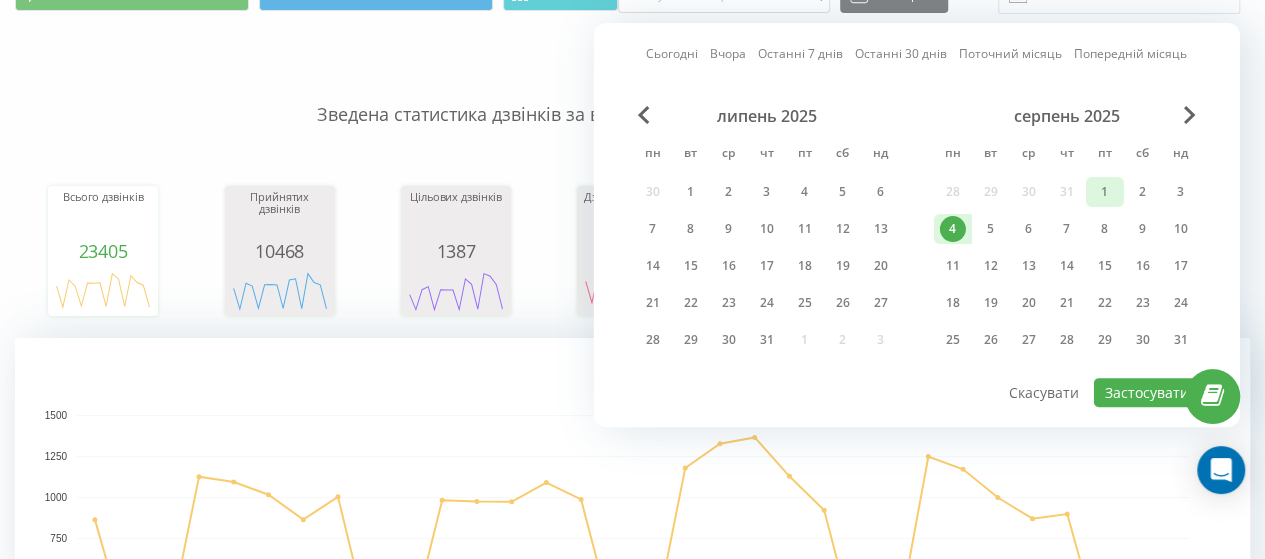 click on "1" at bounding box center [1105, 192] 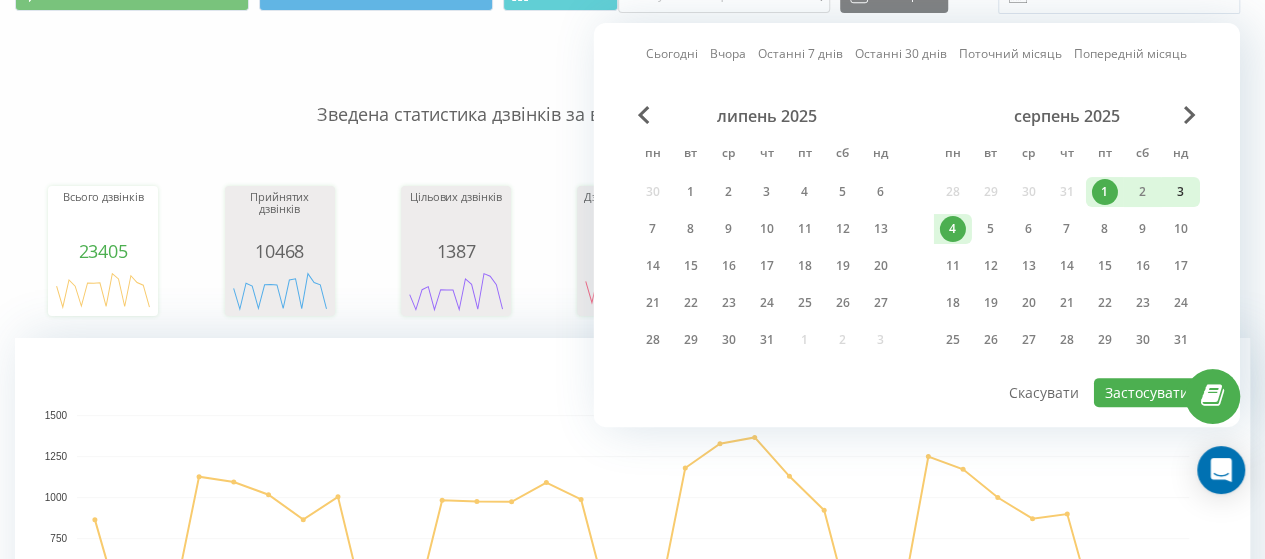 click on "2" at bounding box center (1143, 192) 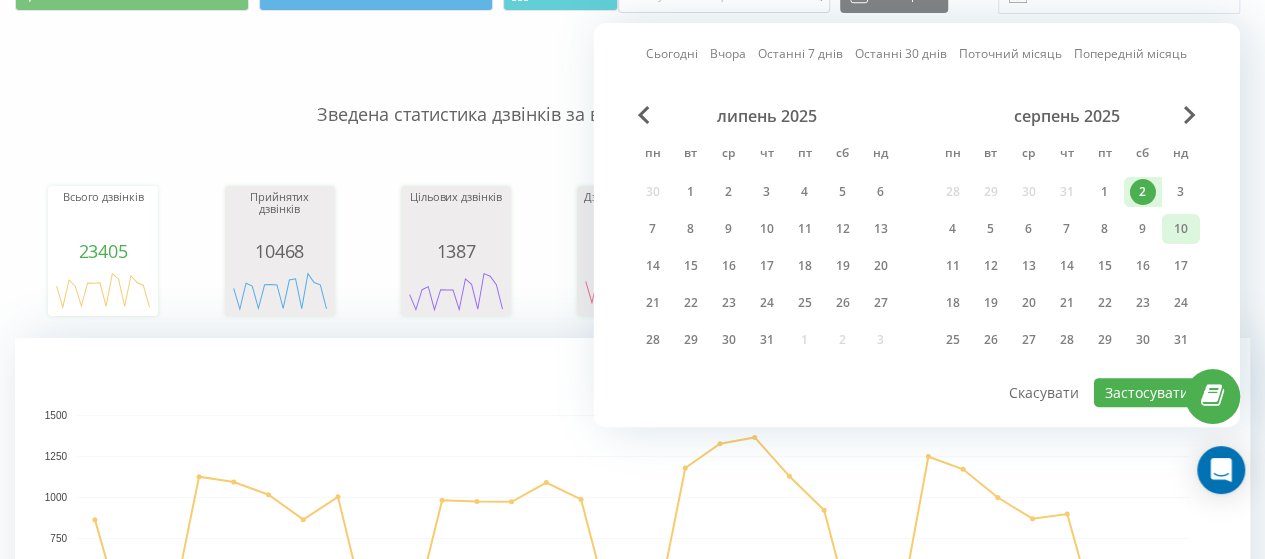 drag, startPoint x: 1163, startPoint y: 203, endPoint x: 1182, endPoint y: 217, distance: 23.600847 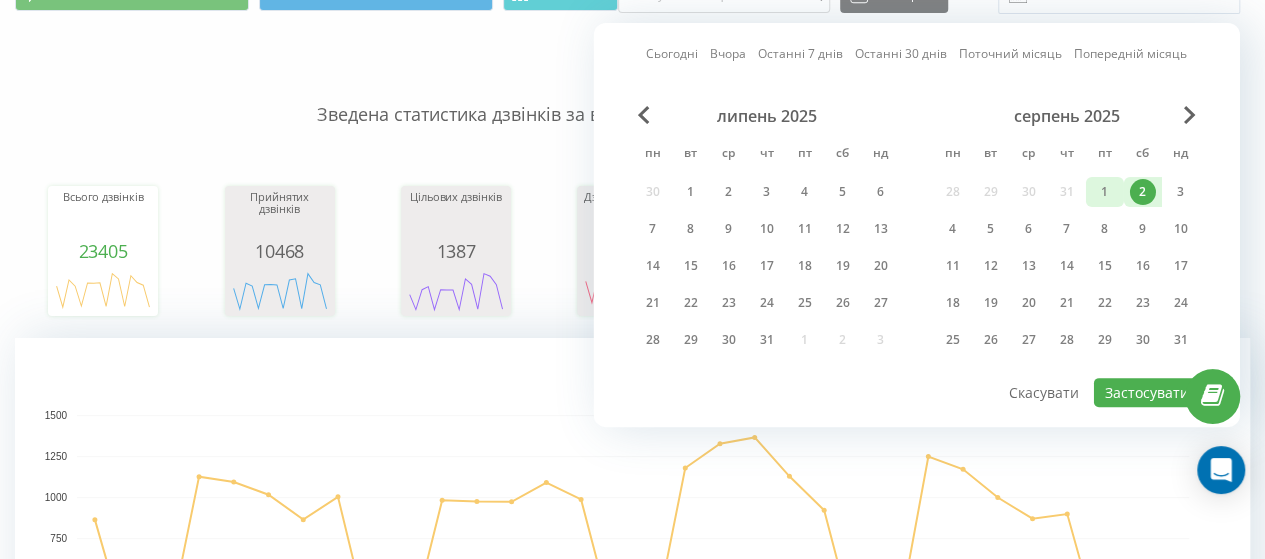 click on "1" at bounding box center (1105, 192) 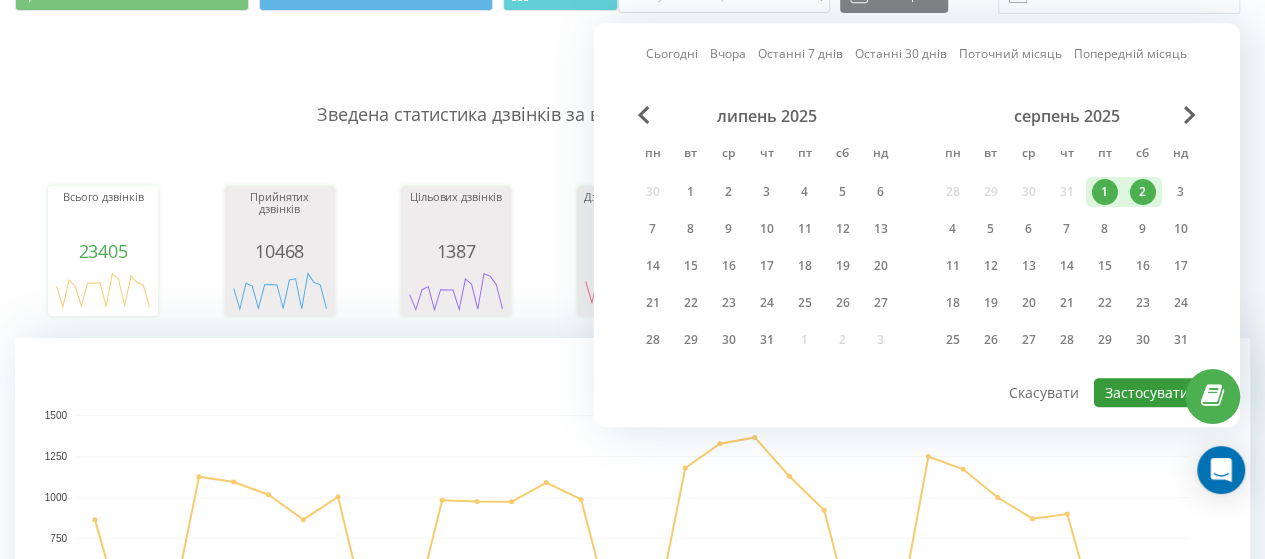 click on "Застосувати" at bounding box center [1147, 392] 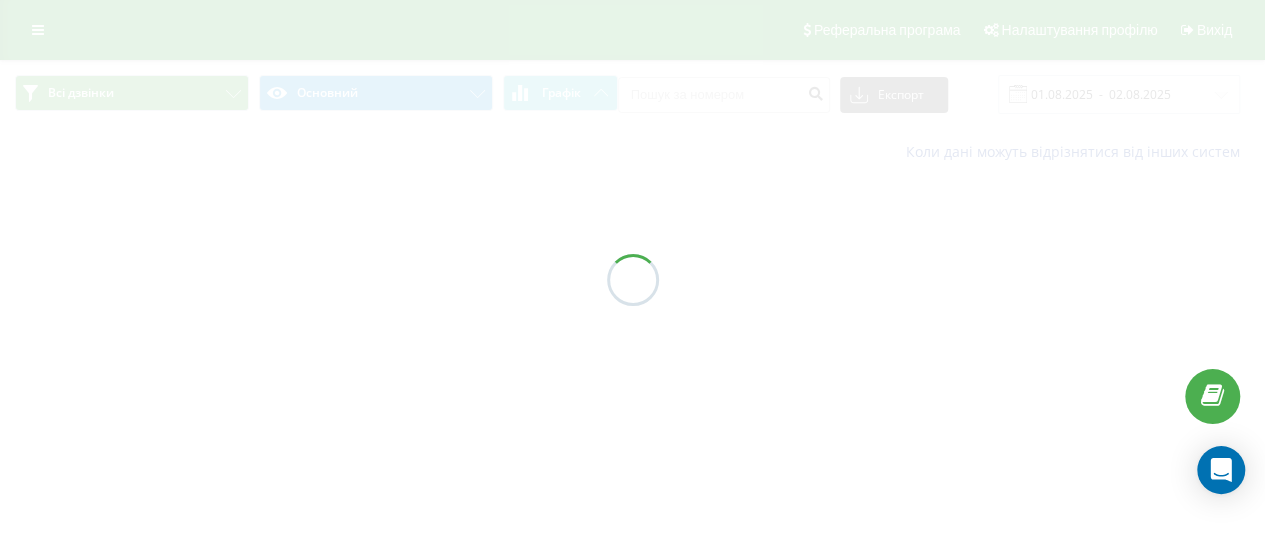 scroll, scrollTop: 0, scrollLeft: 0, axis: both 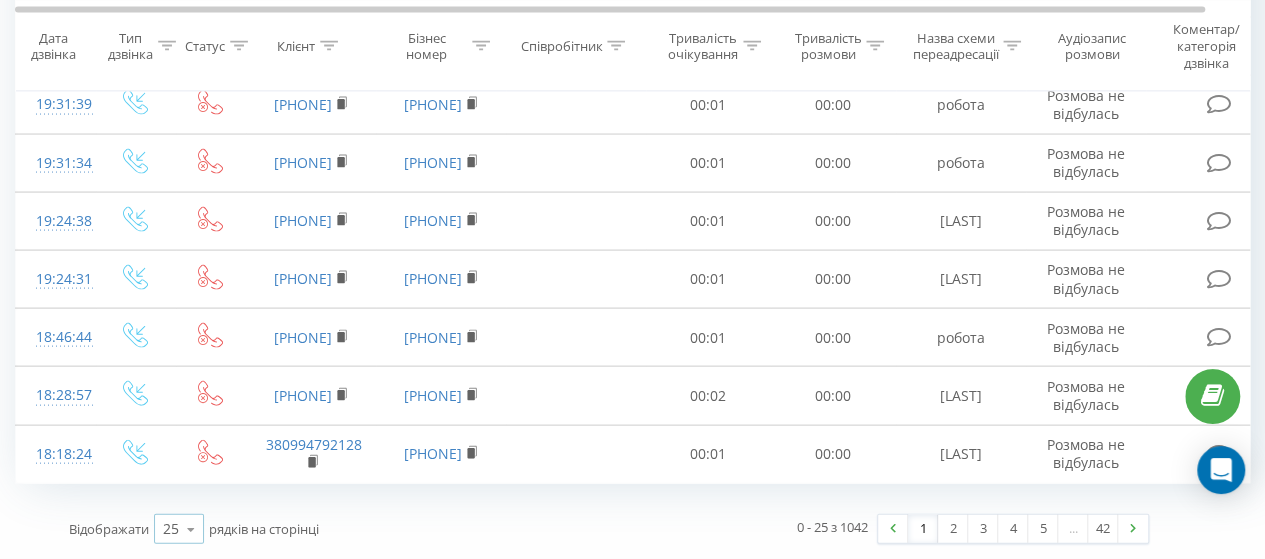 click at bounding box center (191, 529) 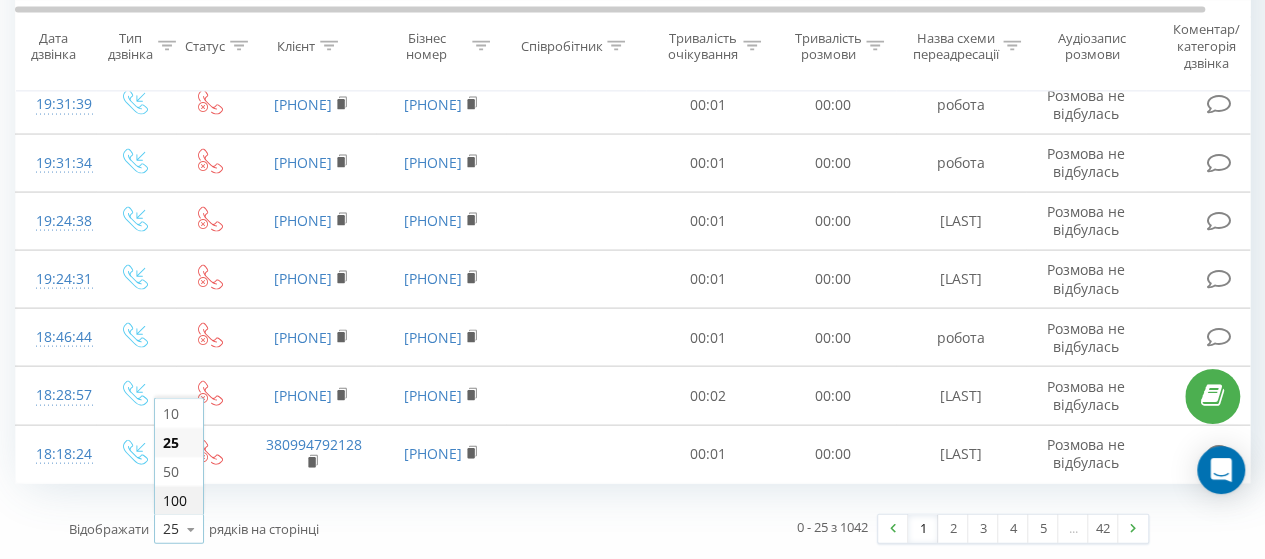 click on "100" at bounding box center (175, 500) 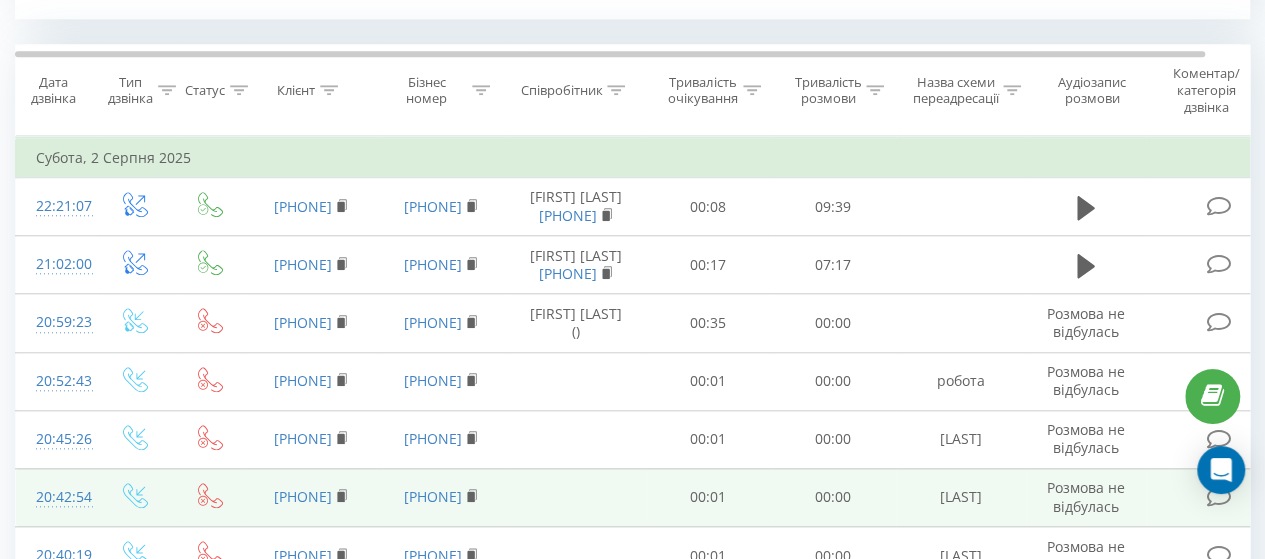 scroll, scrollTop: 1019, scrollLeft: 0, axis: vertical 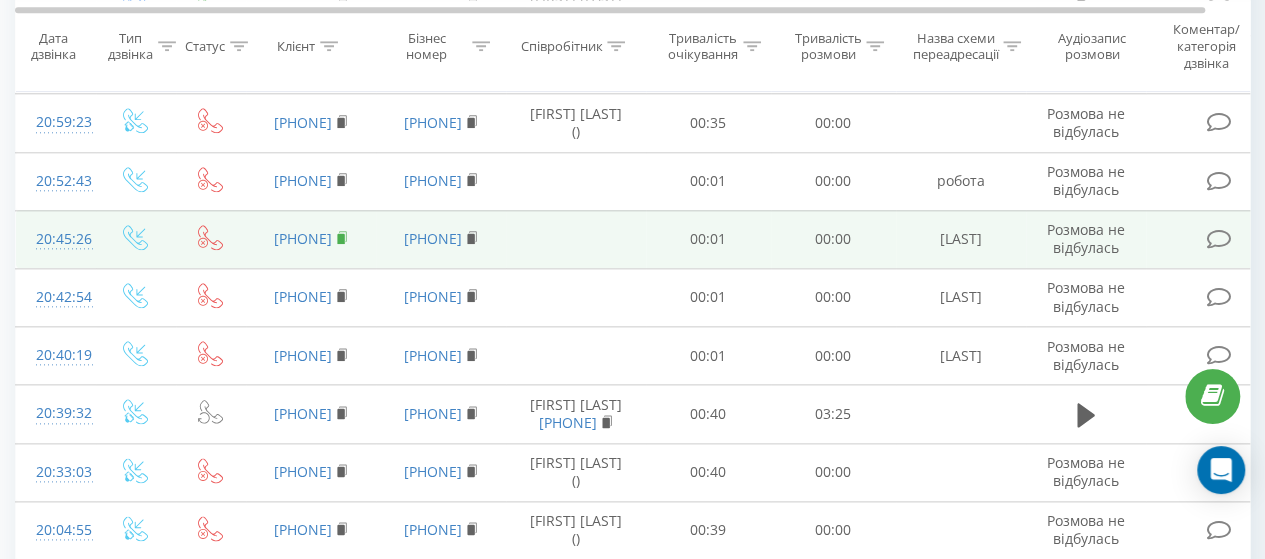 click 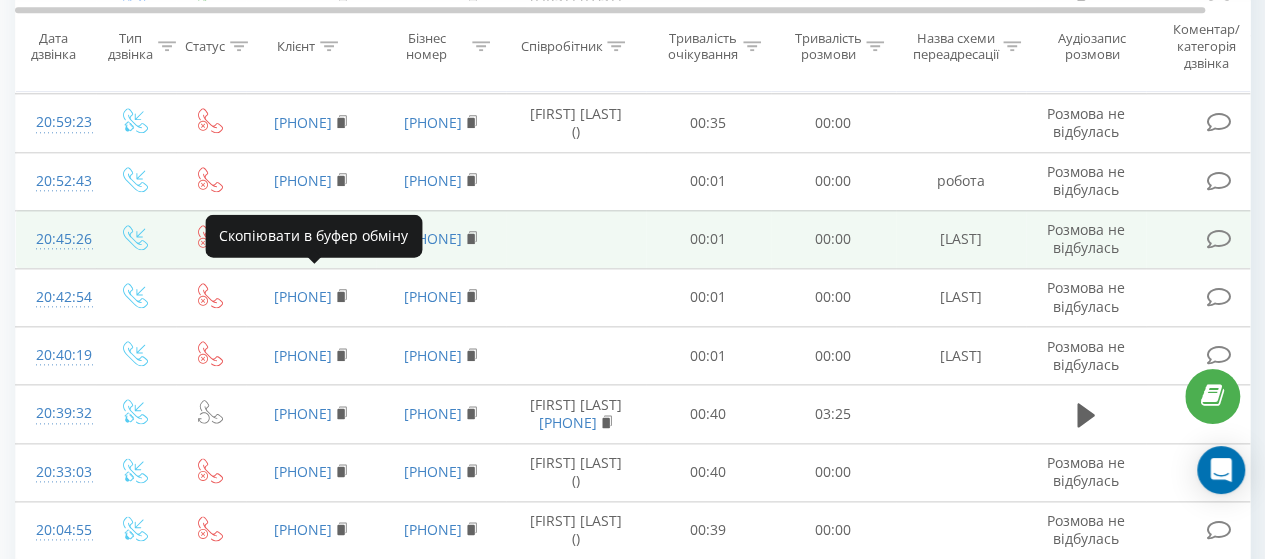 click 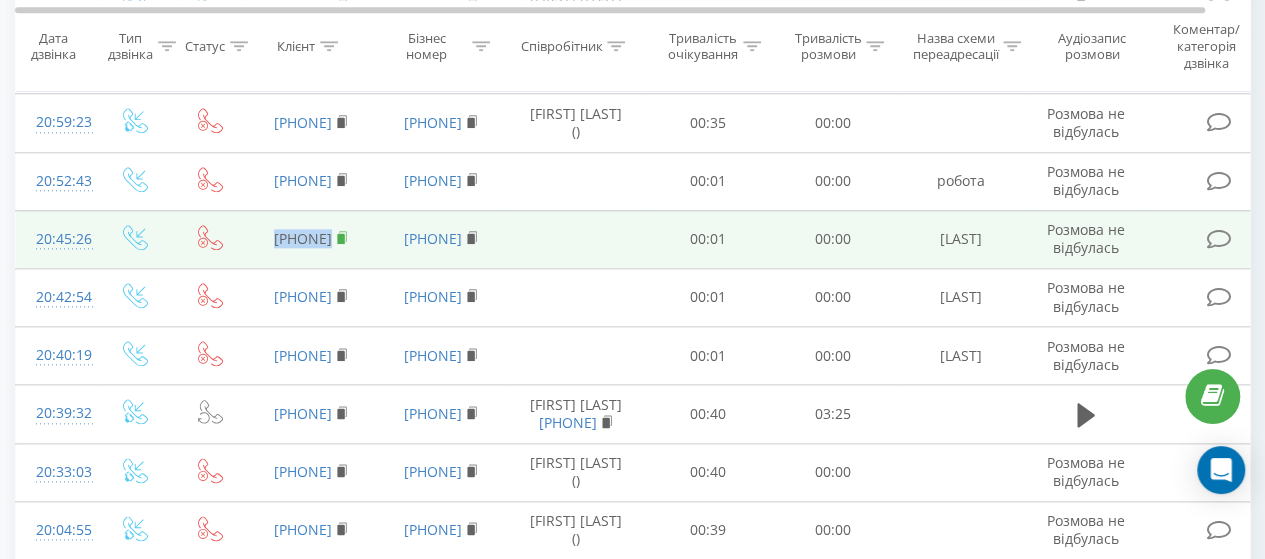 click 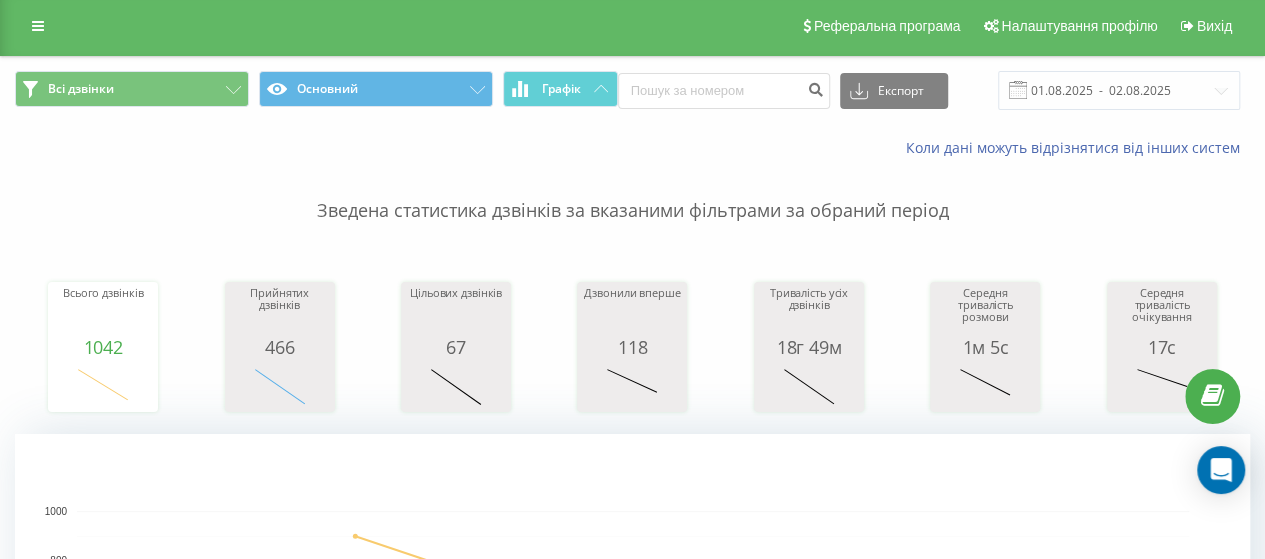 scroll, scrollTop: 0, scrollLeft: 0, axis: both 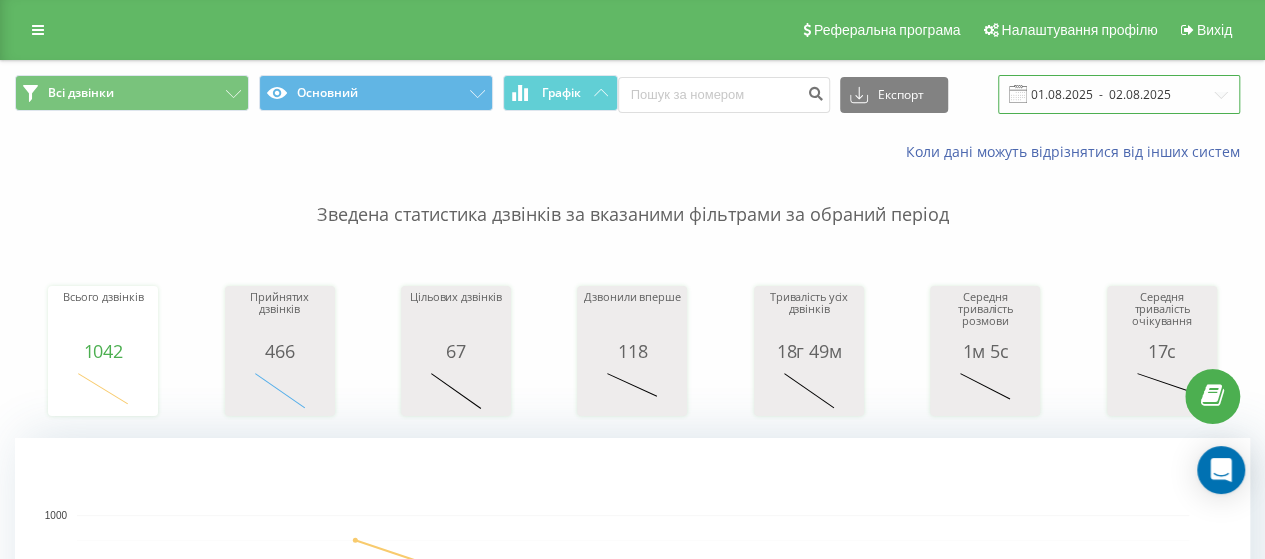 click on "01.08.2025  -  02.08.2025" at bounding box center (1119, 94) 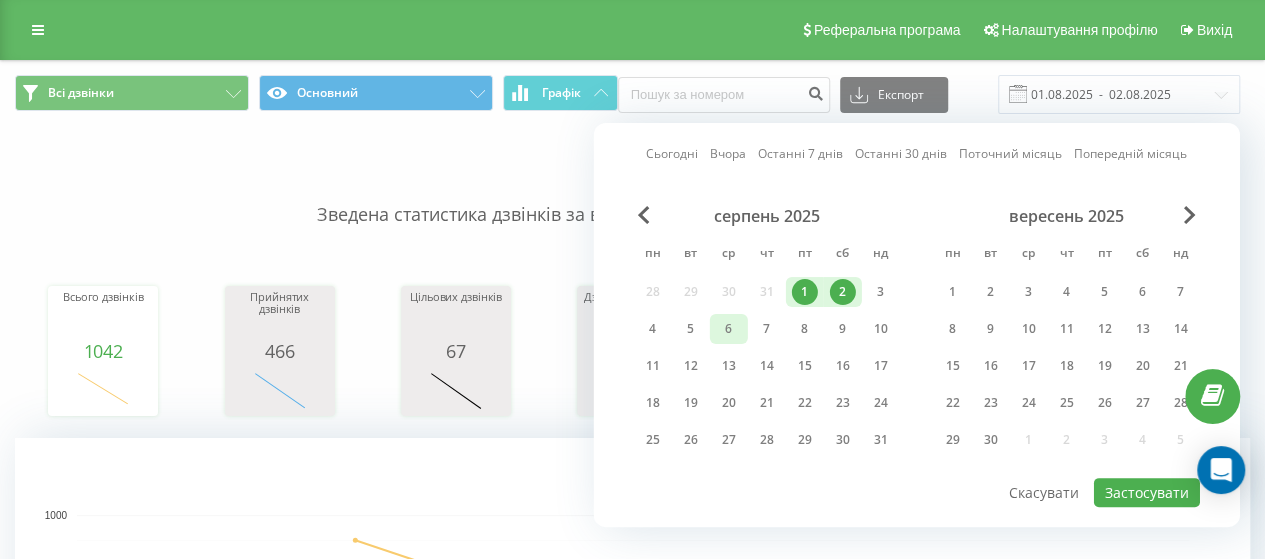 click on "6" at bounding box center [729, 329] 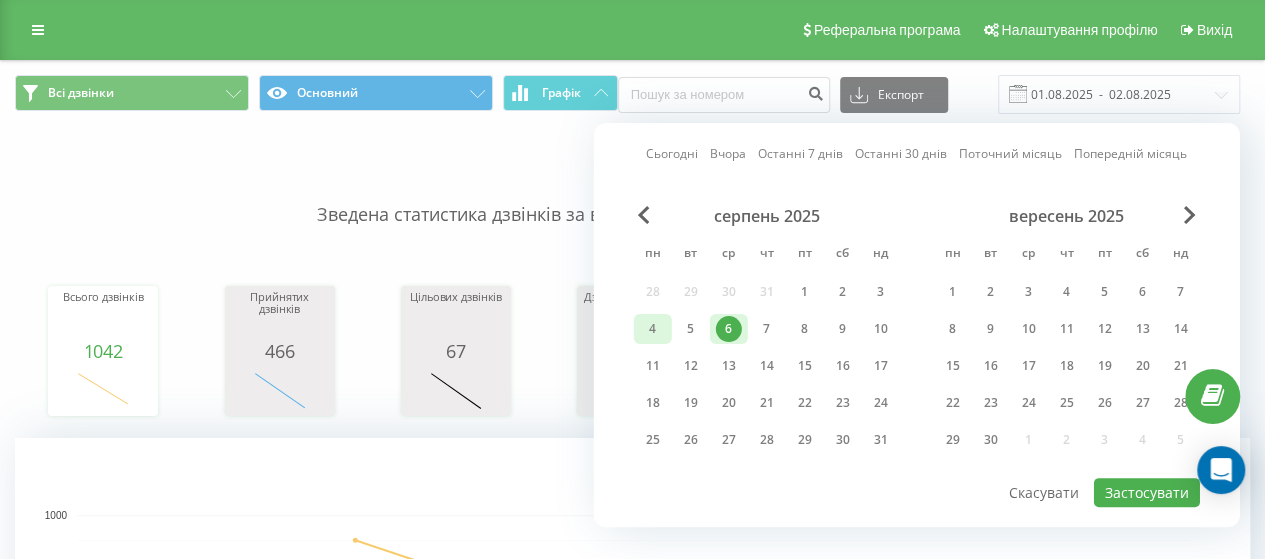 click on "4" at bounding box center [653, 329] 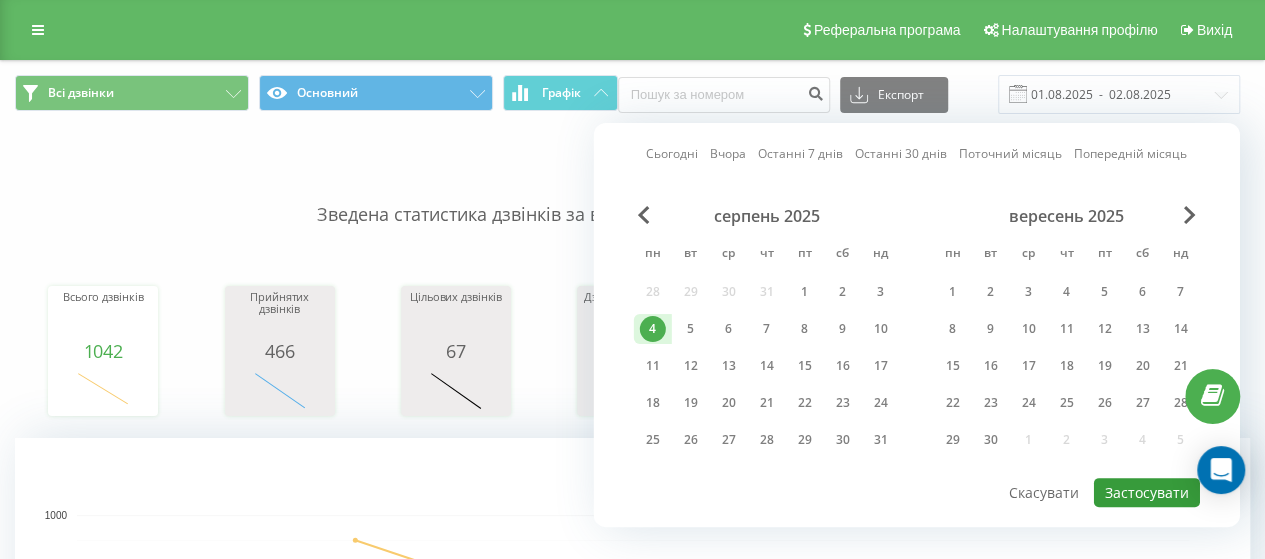 drag, startPoint x: 1127, startPoint y: 486, endPoint x: 1279, endPoint y: 527, distance: 157.43253 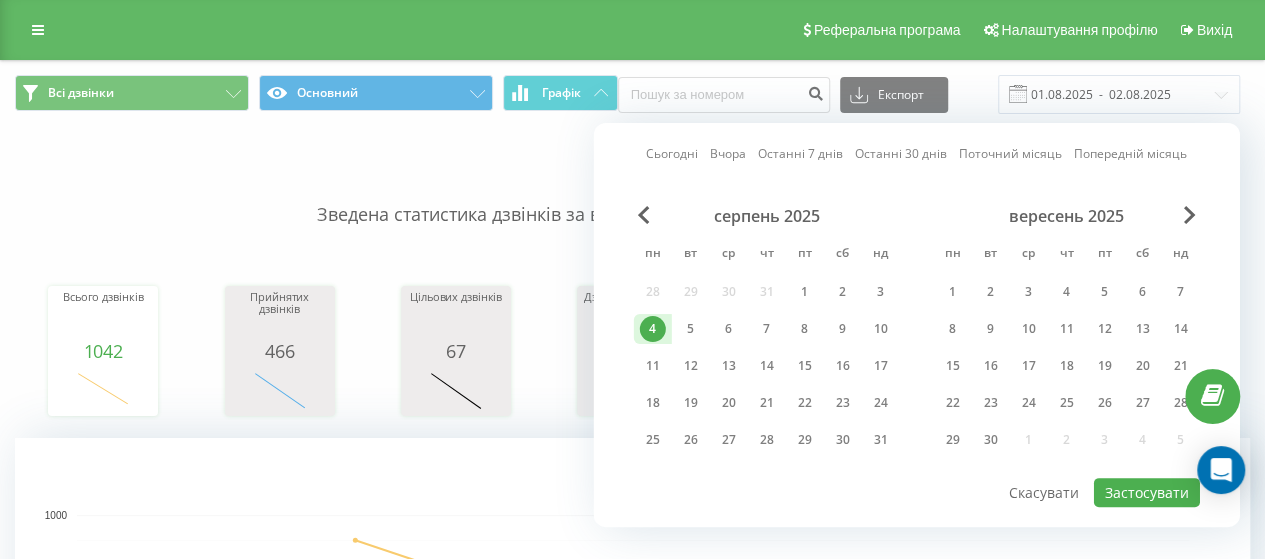 type on "04.08.2025  -  04.08.2025" 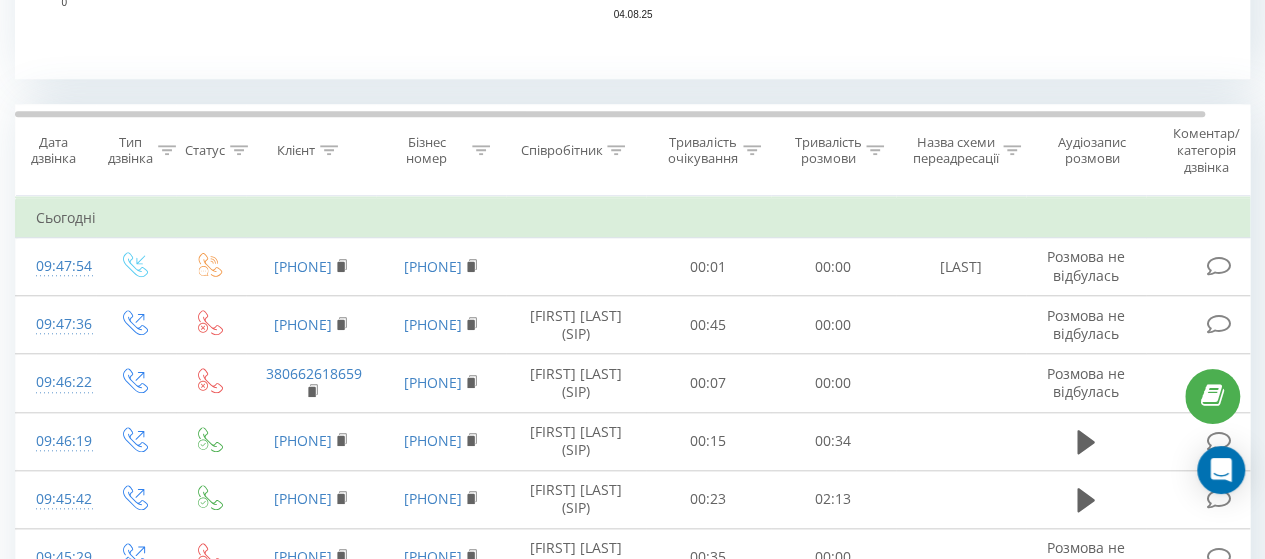 scroll, scrollTop: 700, scrollLeft: 0, axis: vertical 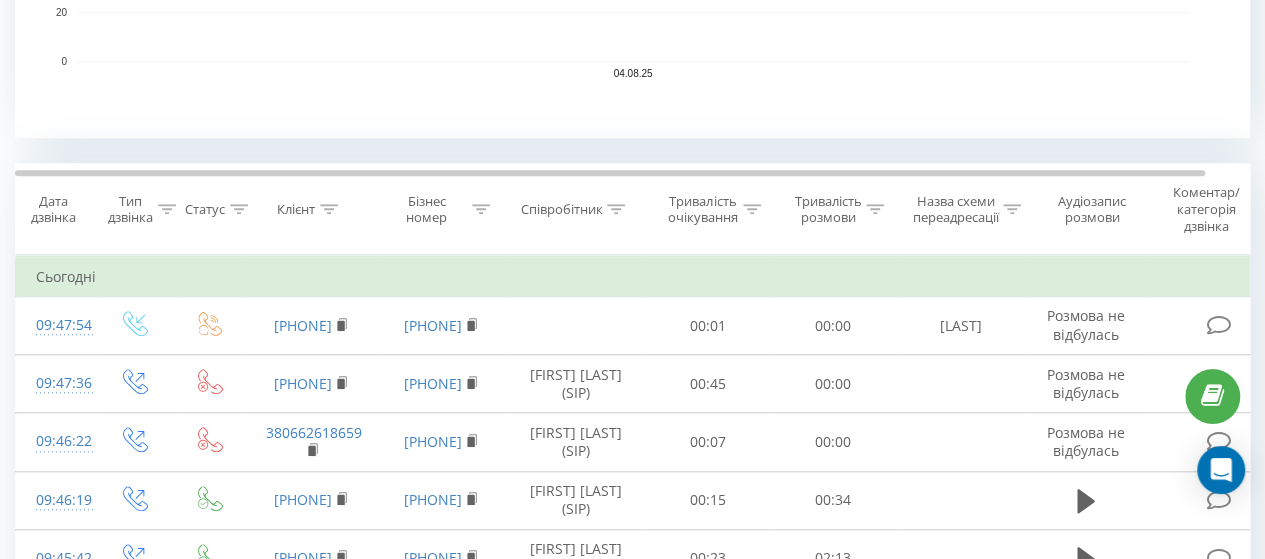 click 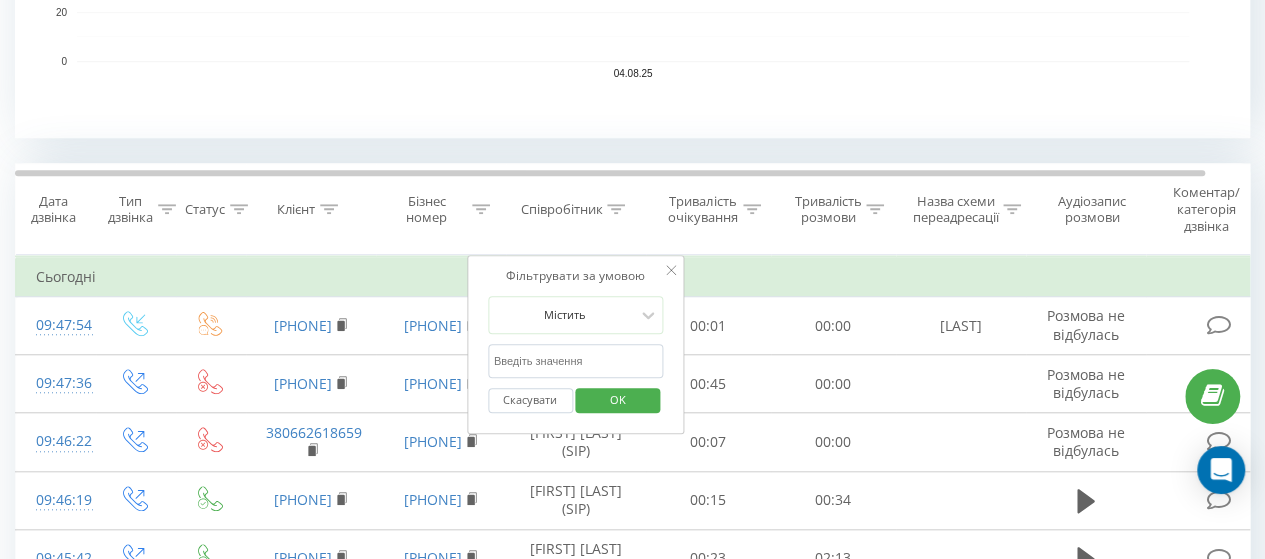 click at bounding box center (576, 361) 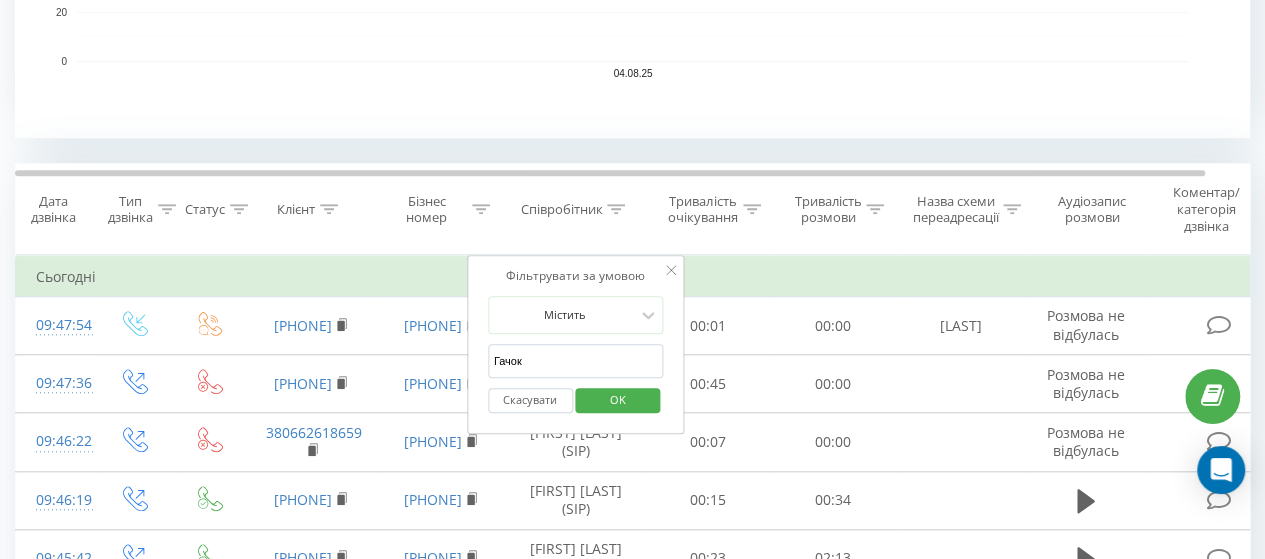 click on "OK" at bounding box center [618, 399] 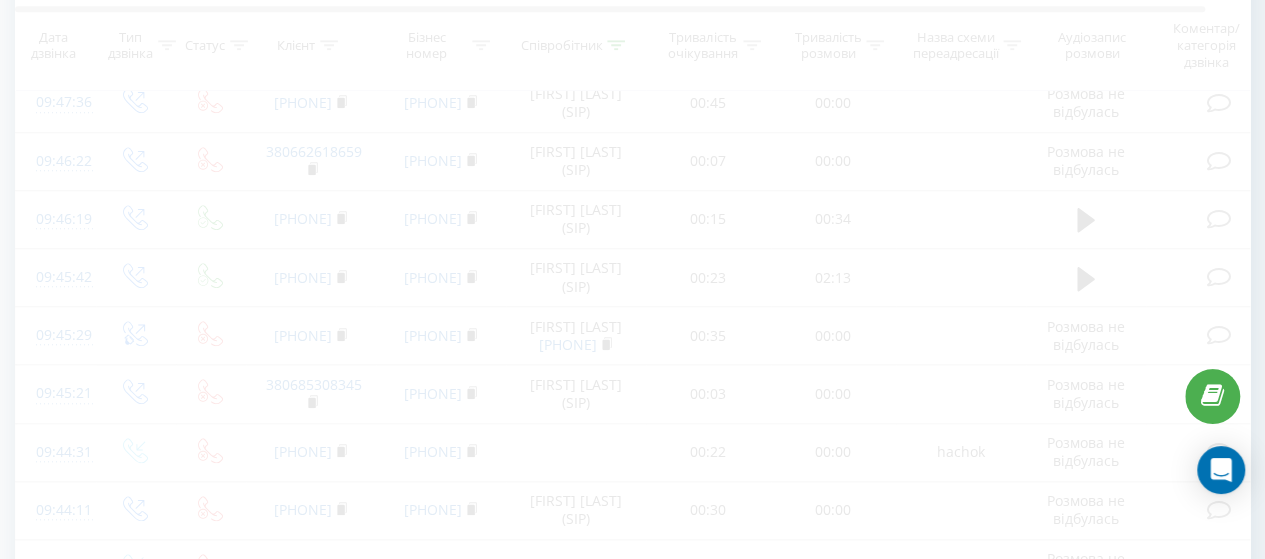 click at bounding box center [632, 2829] 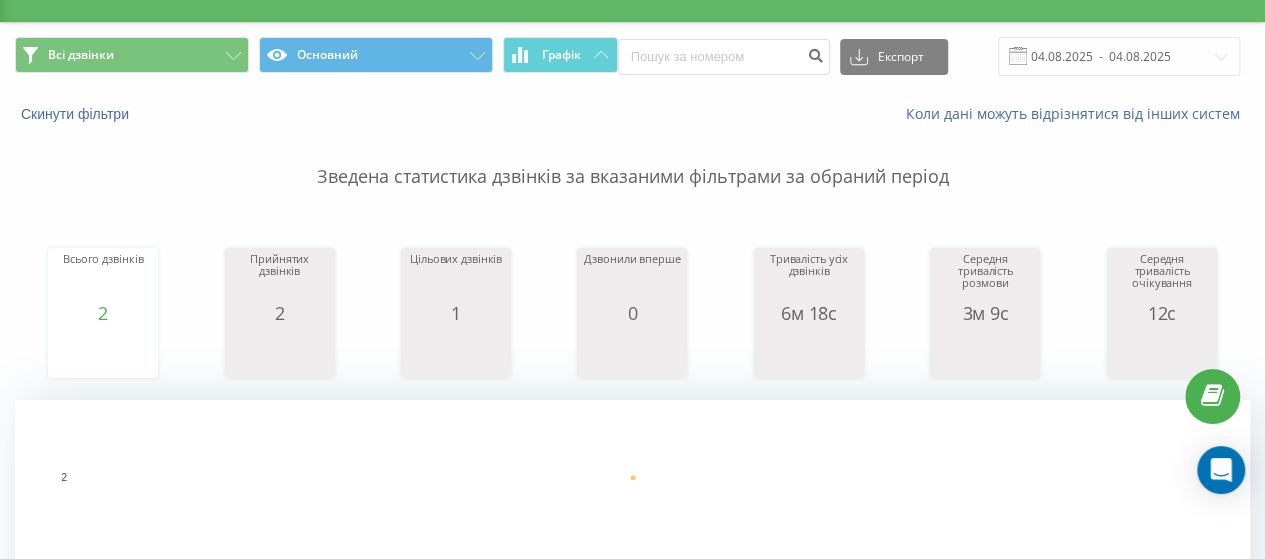 scroll, scrollTop: 19, scrollLeft: 0, axis: vertical 